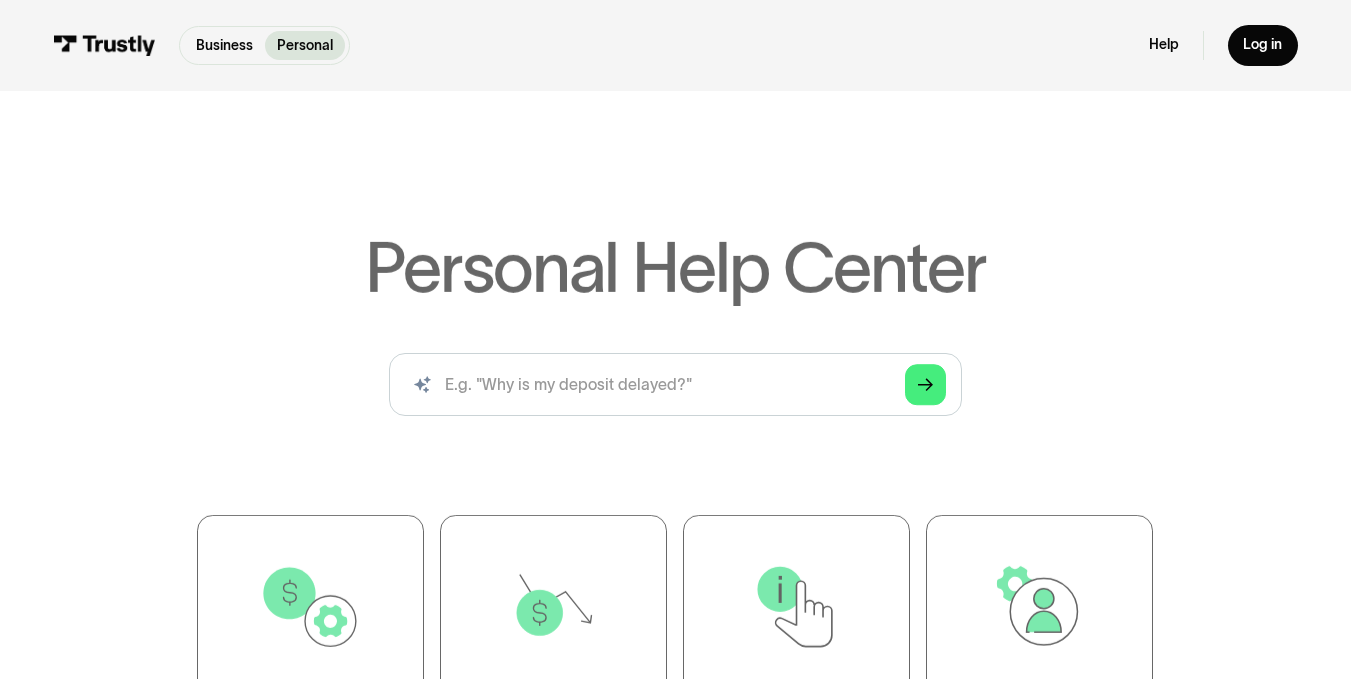 scroll, scrollTop: 0, scrollLeft: 0, axis: both 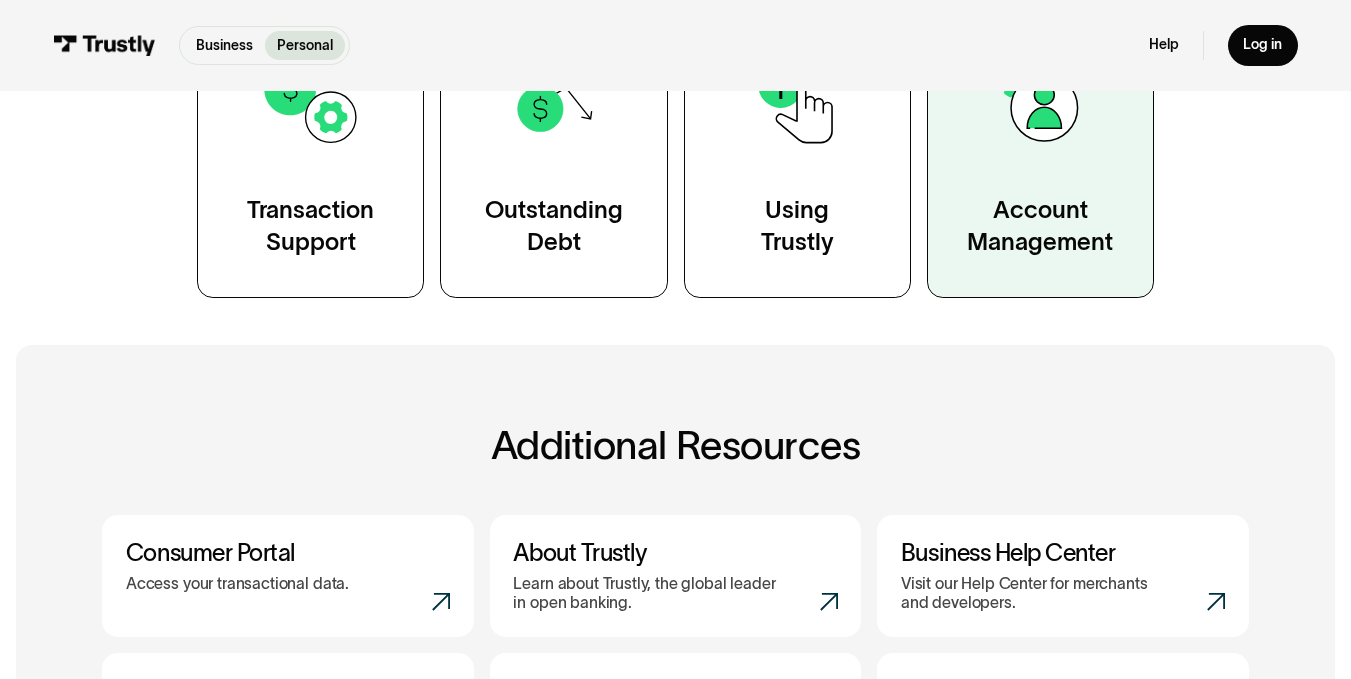 click on "Account Management" at bounding box center (1040, 225) 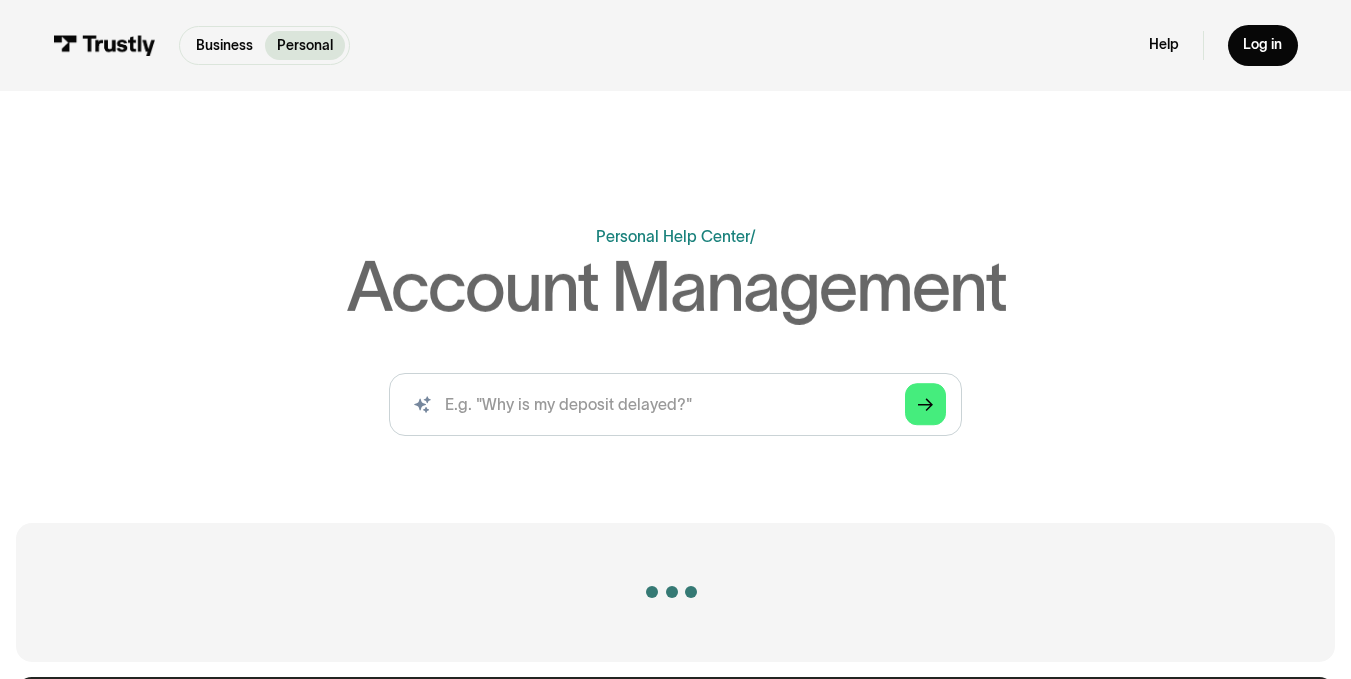 scroll, scrollTop: 0, scrollLeft: 0, axis: both 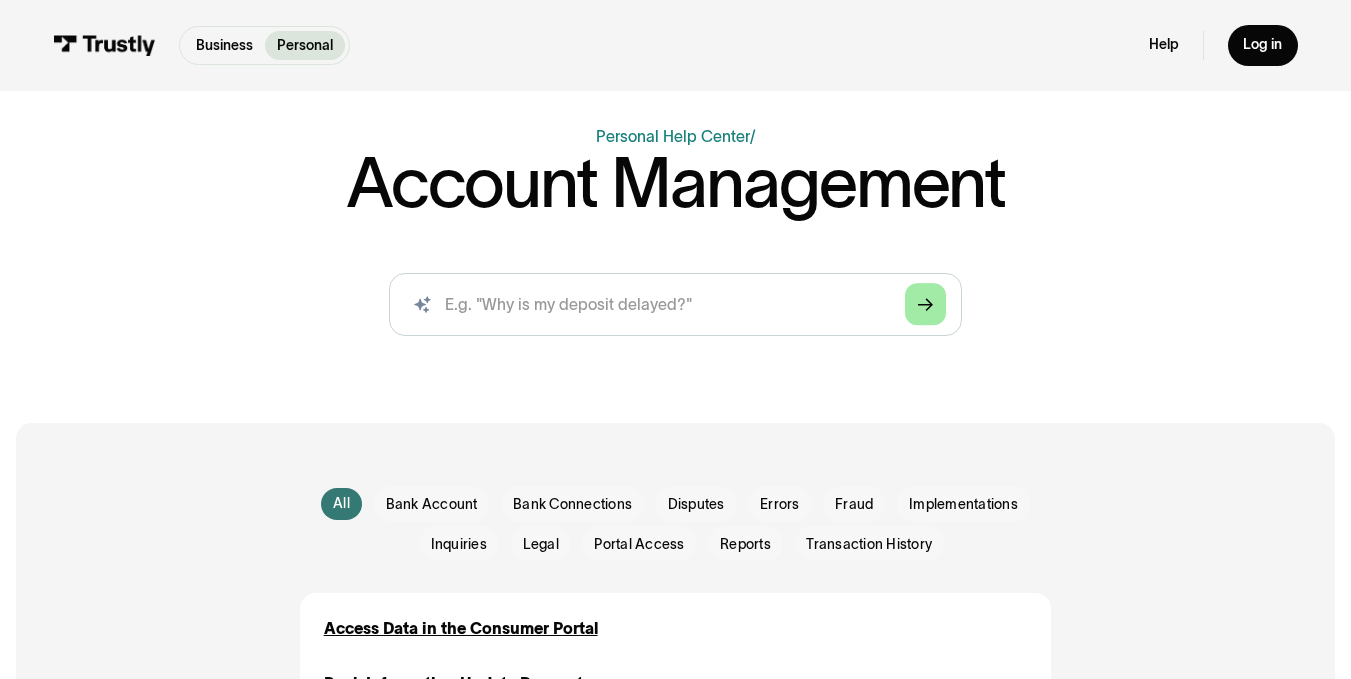 click on "Arrow Right" at bounding box center [926, 305] 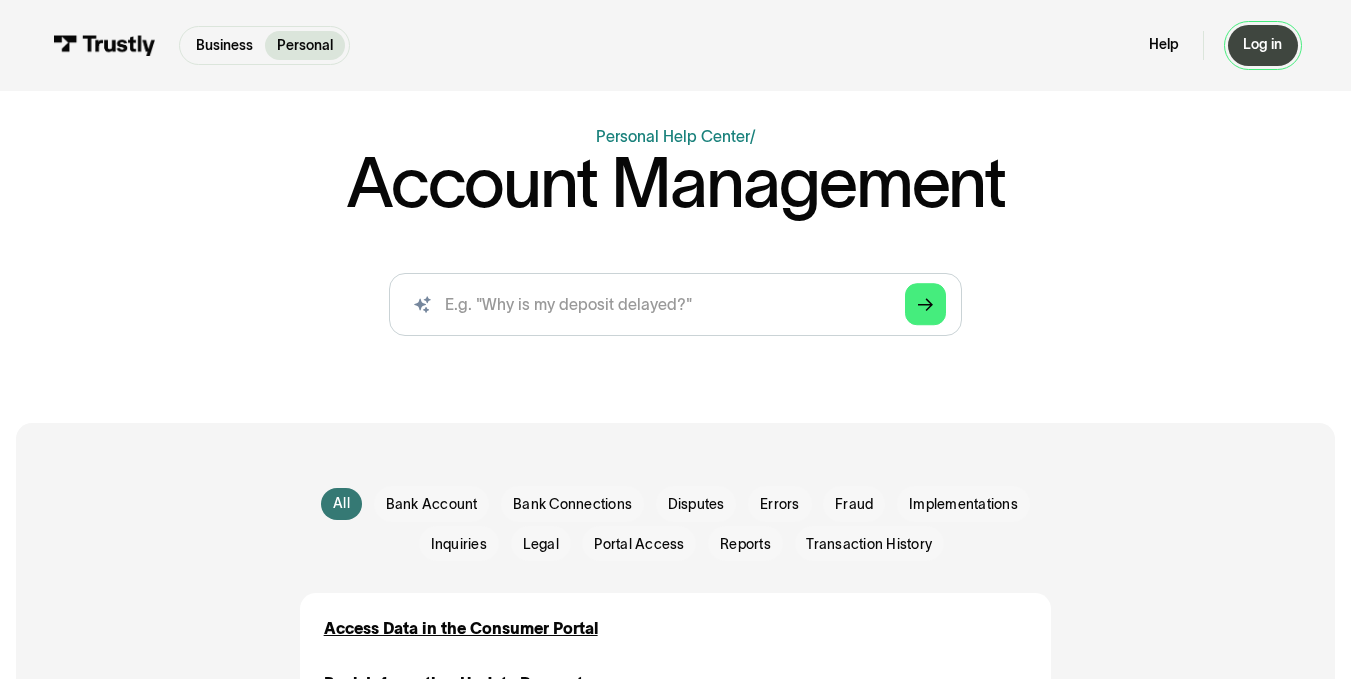 click on "Log in" at bounding box center [1262, 45] 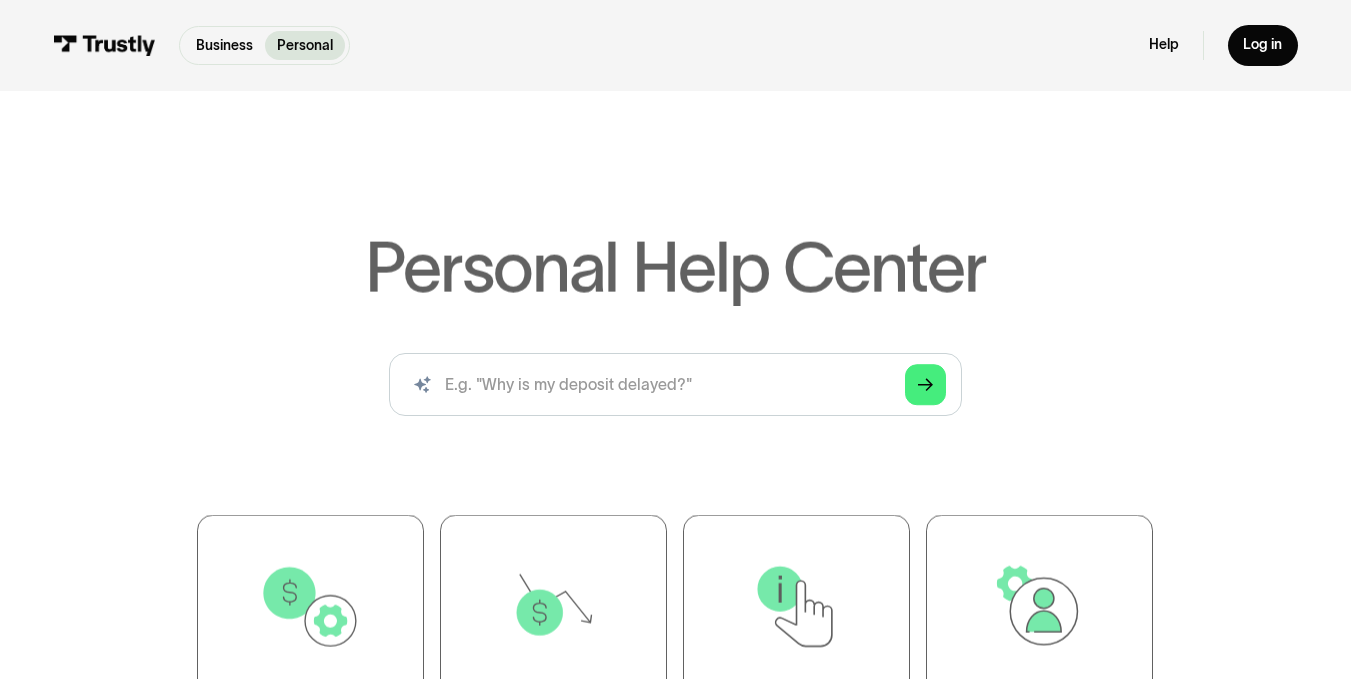 scroll, scrollTop: 0, scrollLeft: 0, axis: both 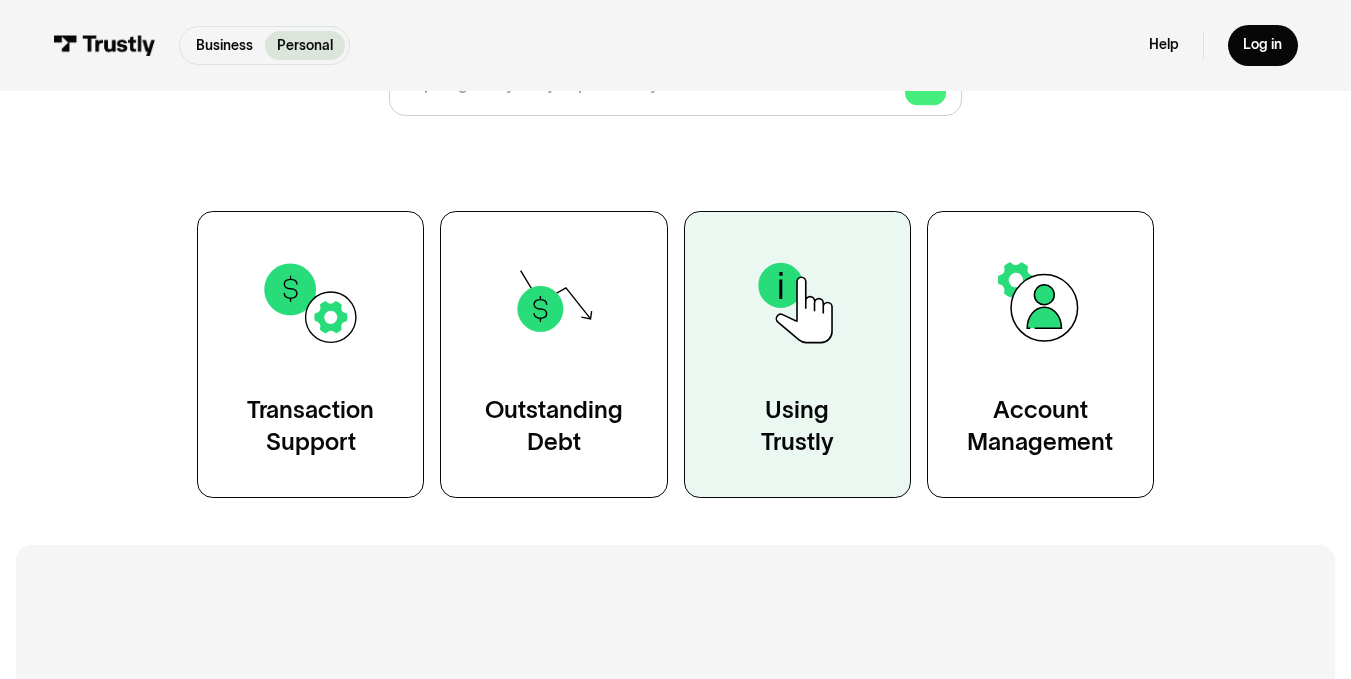 click on "Using Trustly" at bounding box center (797, 354) 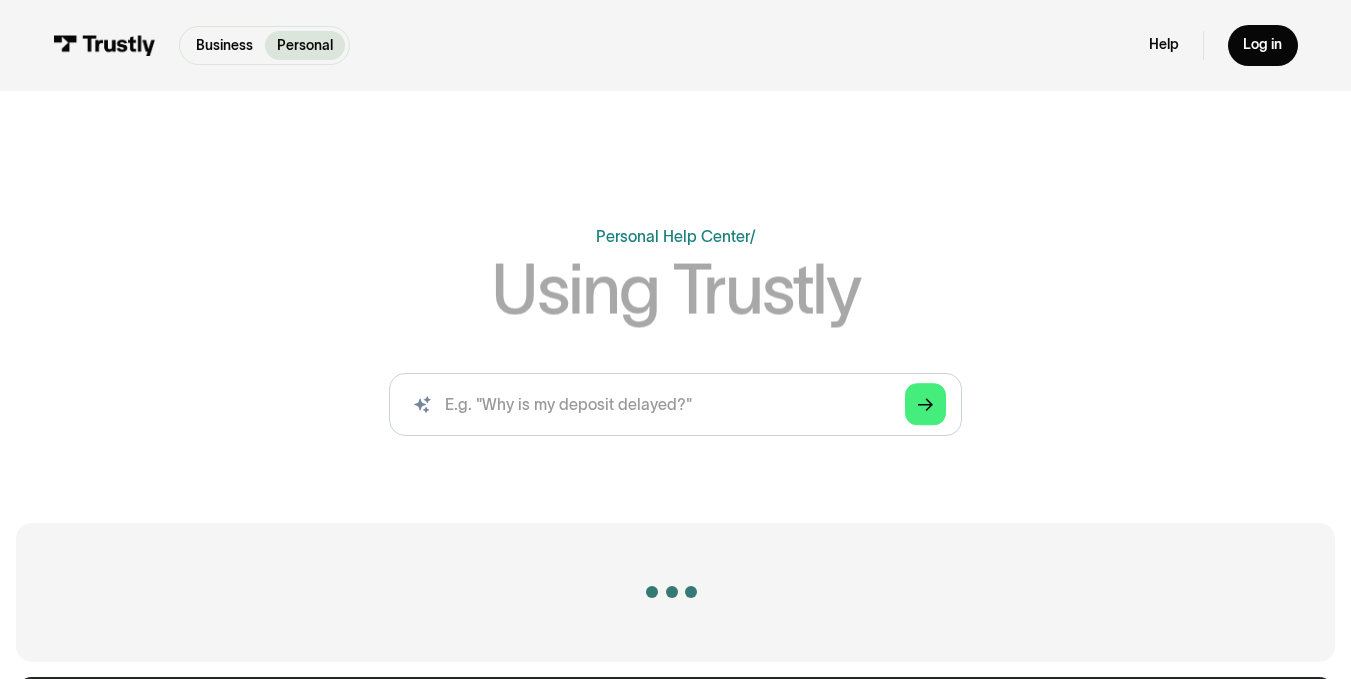 scroll, scrollTop: 0, scrollLeft: 0, axis: both 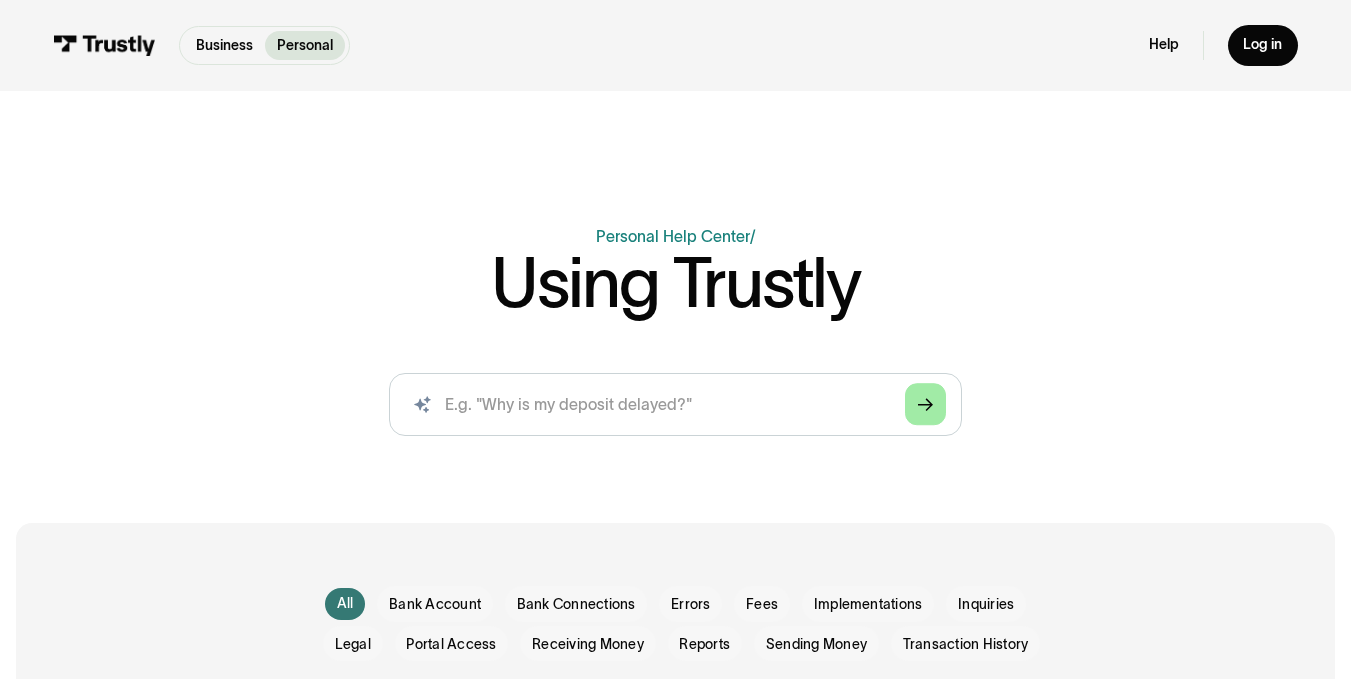 click on "Arrow Right" 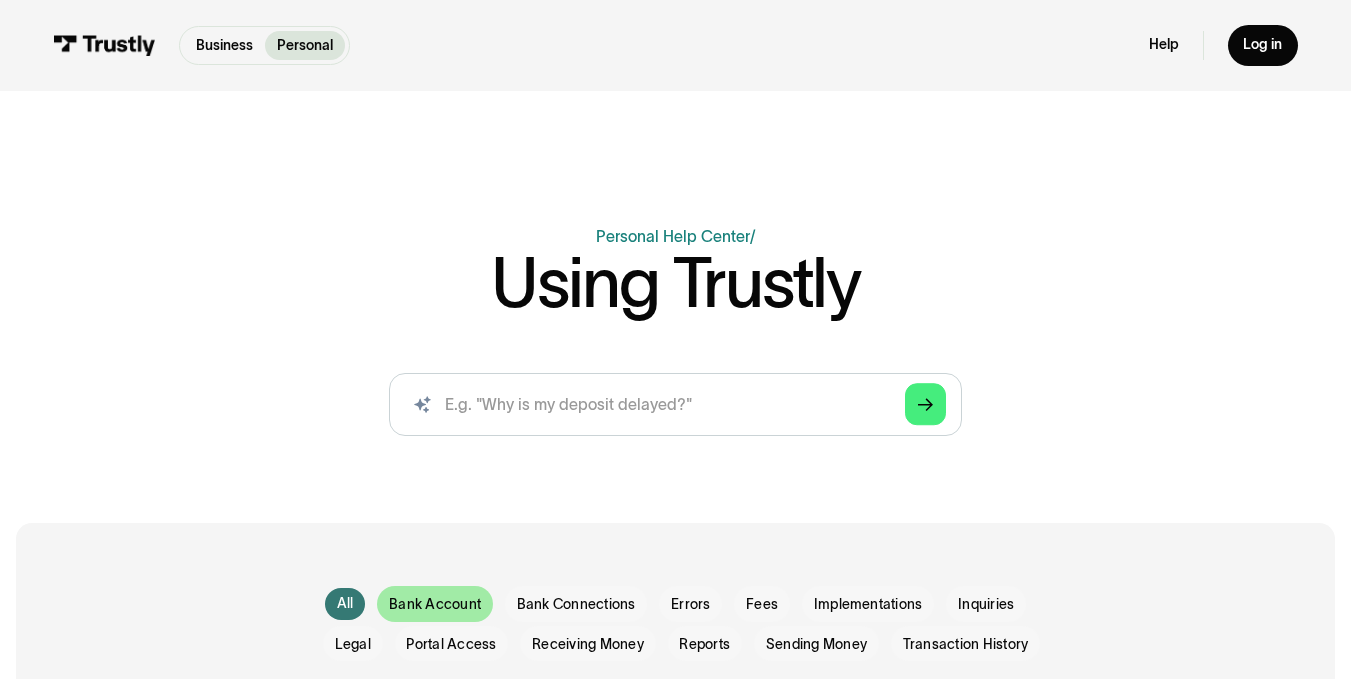 click at bounding box center [435, 604] 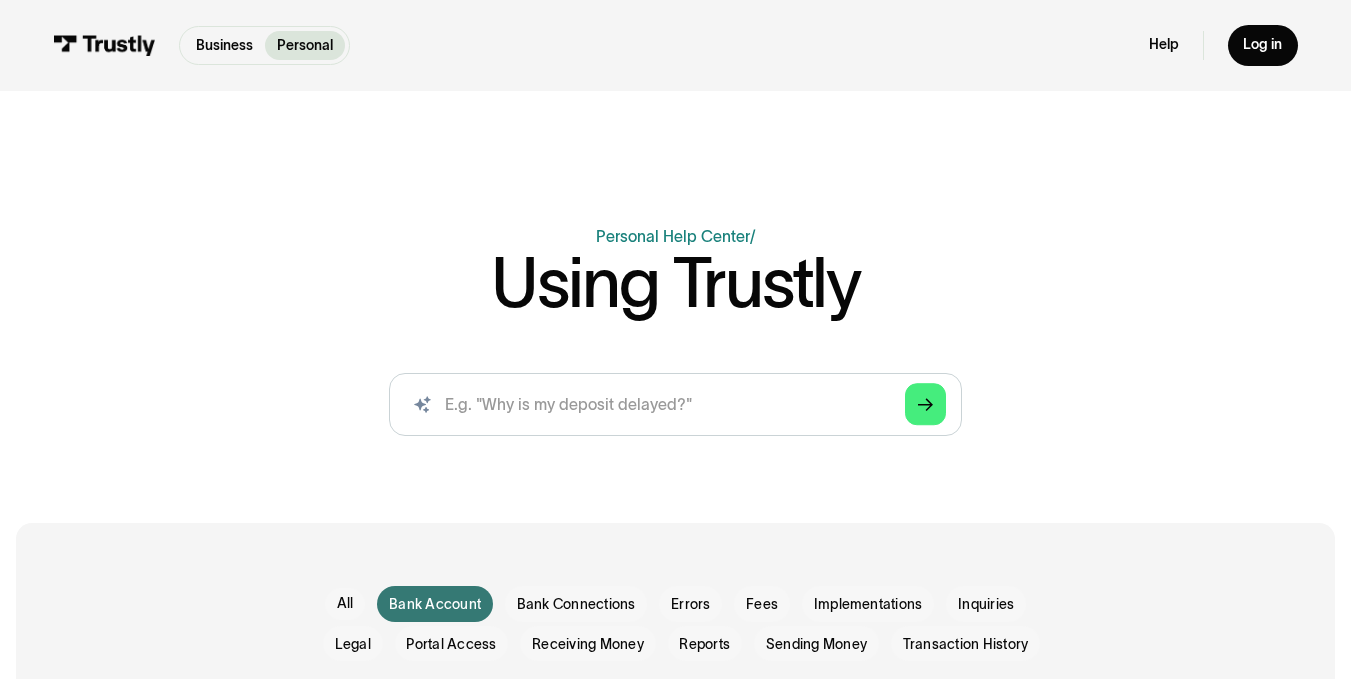 click on "Bank Account" at bounding box center (435, 605) 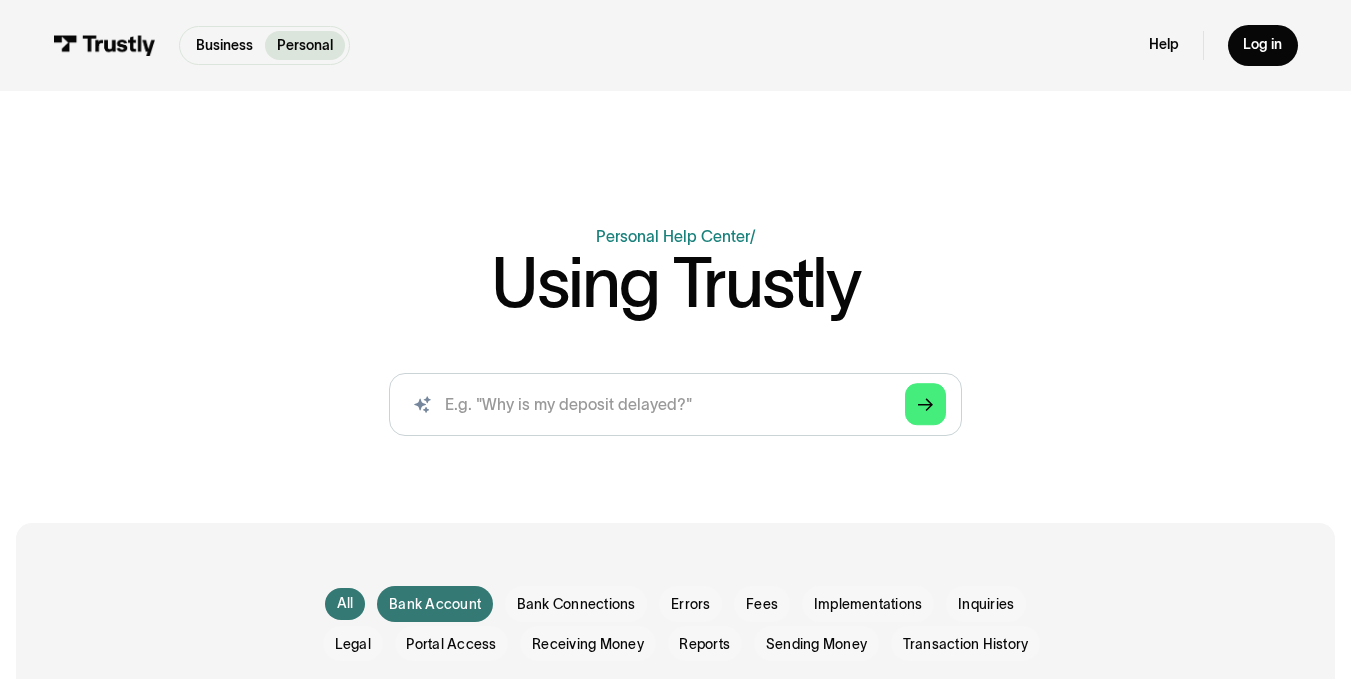 click on "Bank Account" at bounding box center (435, 605) 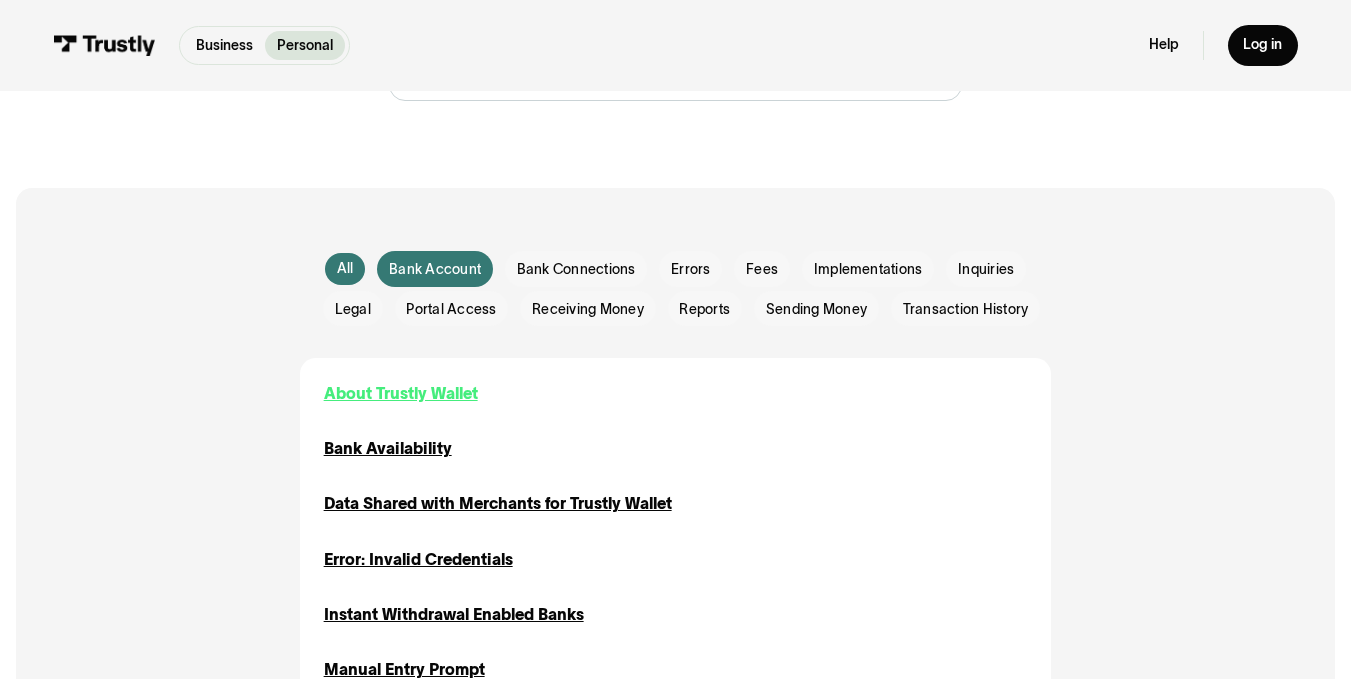 scroll, scrollTop: 300, scrollLeft: 0, axis: vertical 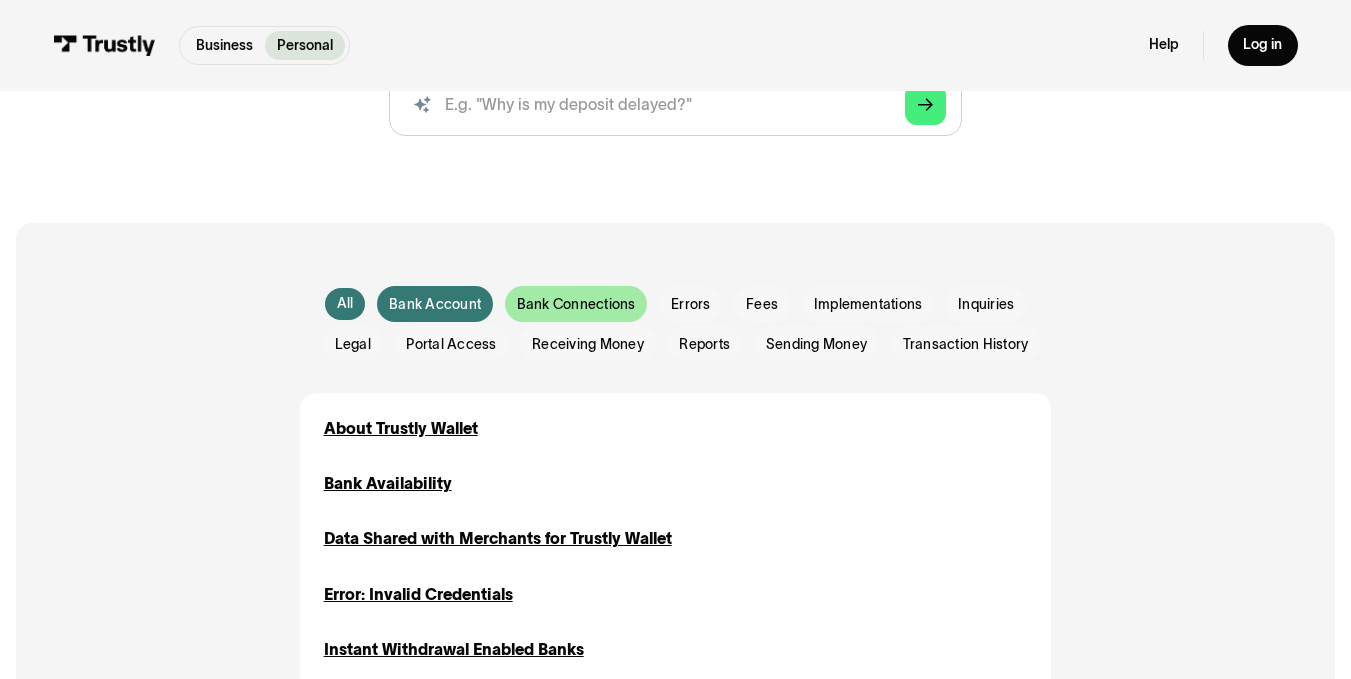 click on "Bank Connections" at bounding box center [576, 305] 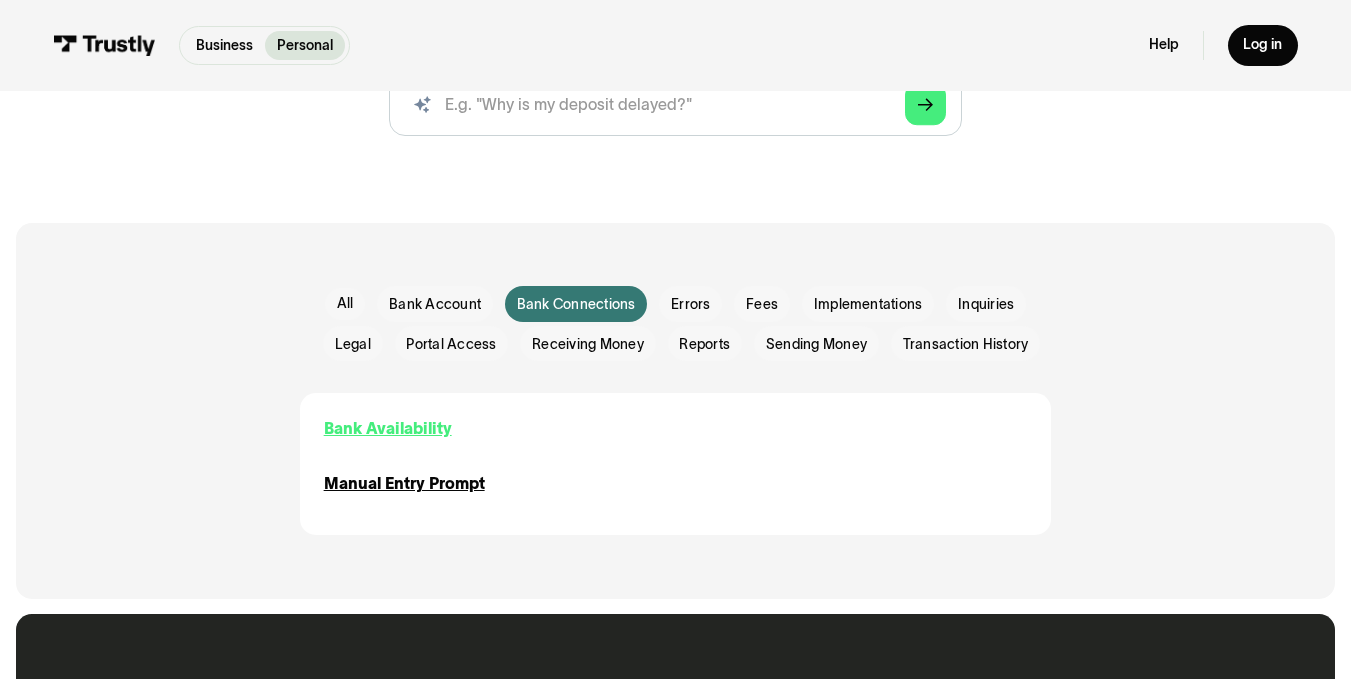 click on "Bank Availability" at bounding box center [388, 429] 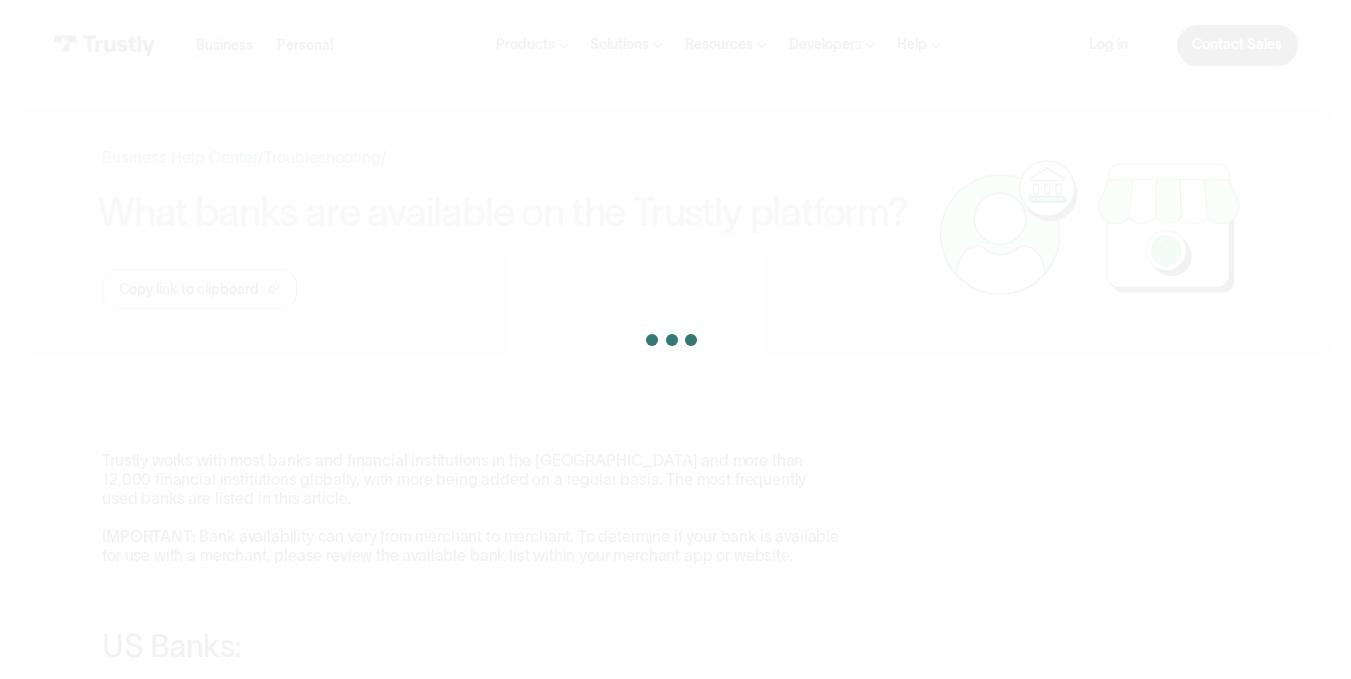 scroll, scrollTop: 0, scrollLeft: 0, axis: both 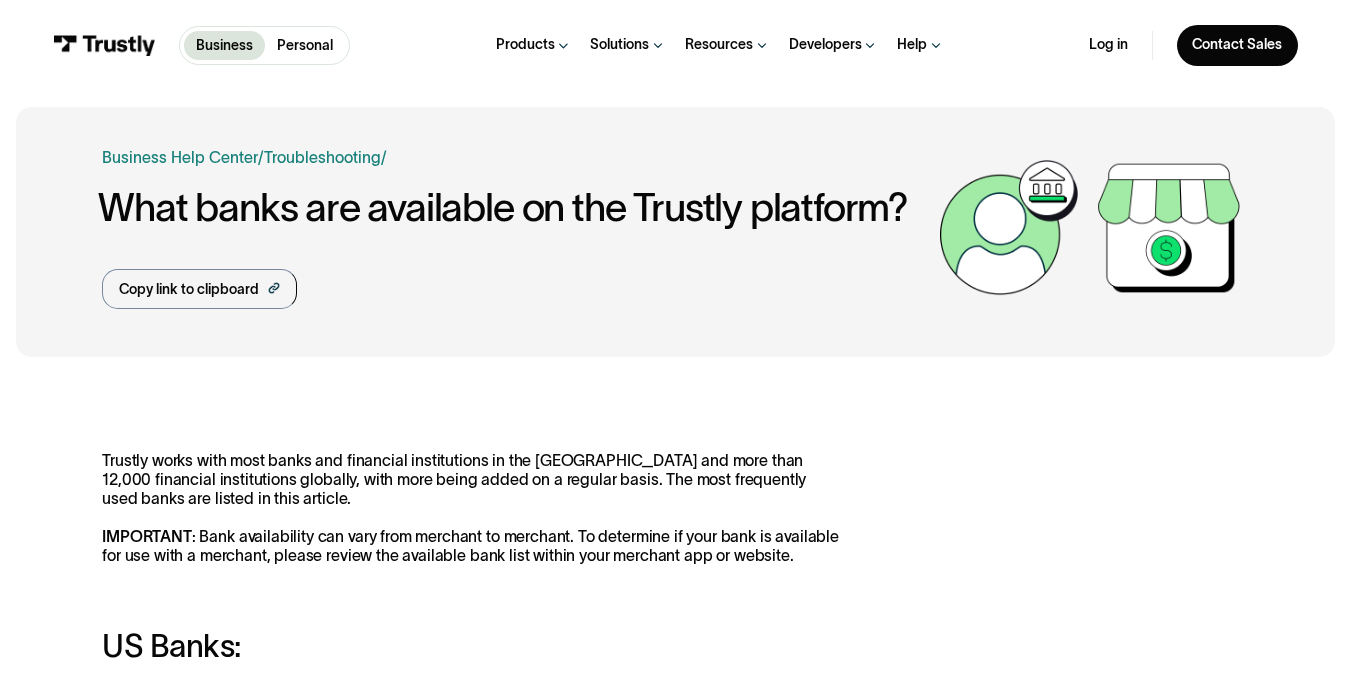 click at bounding box center (104, 46) 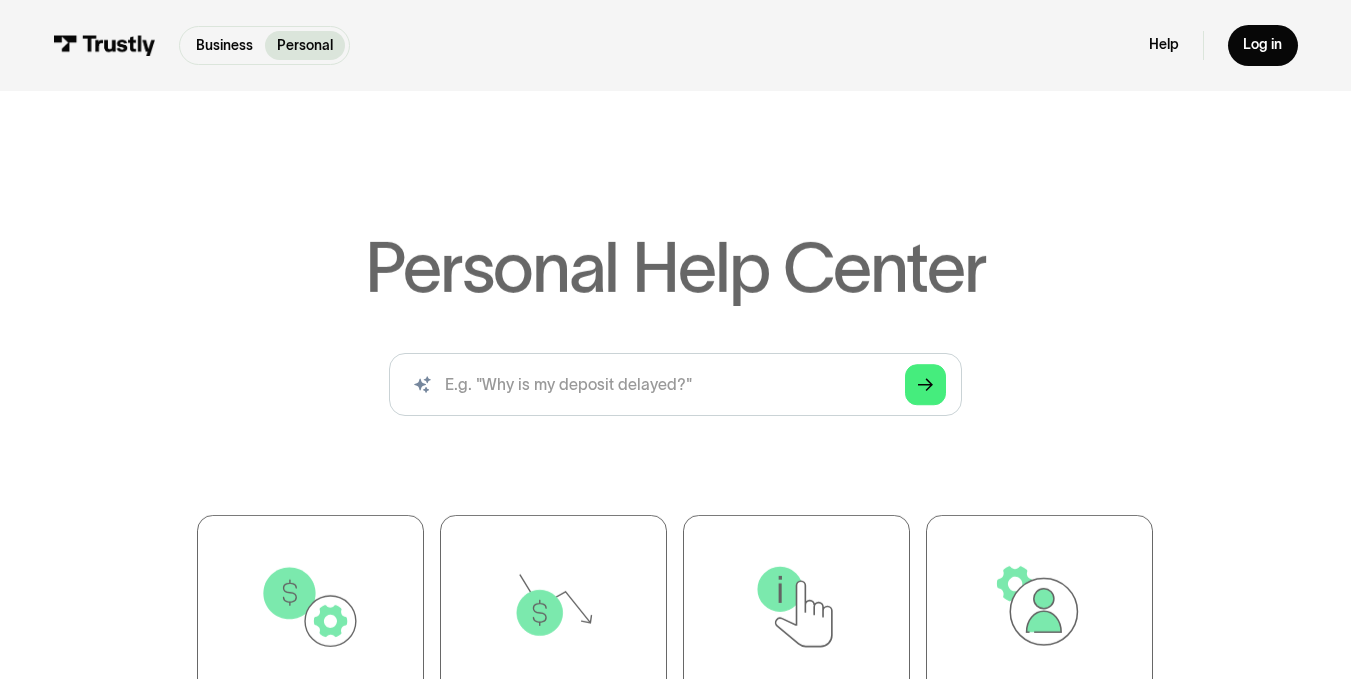 scroll, scrollTop: 0, scrollLeft: 0, axis: both 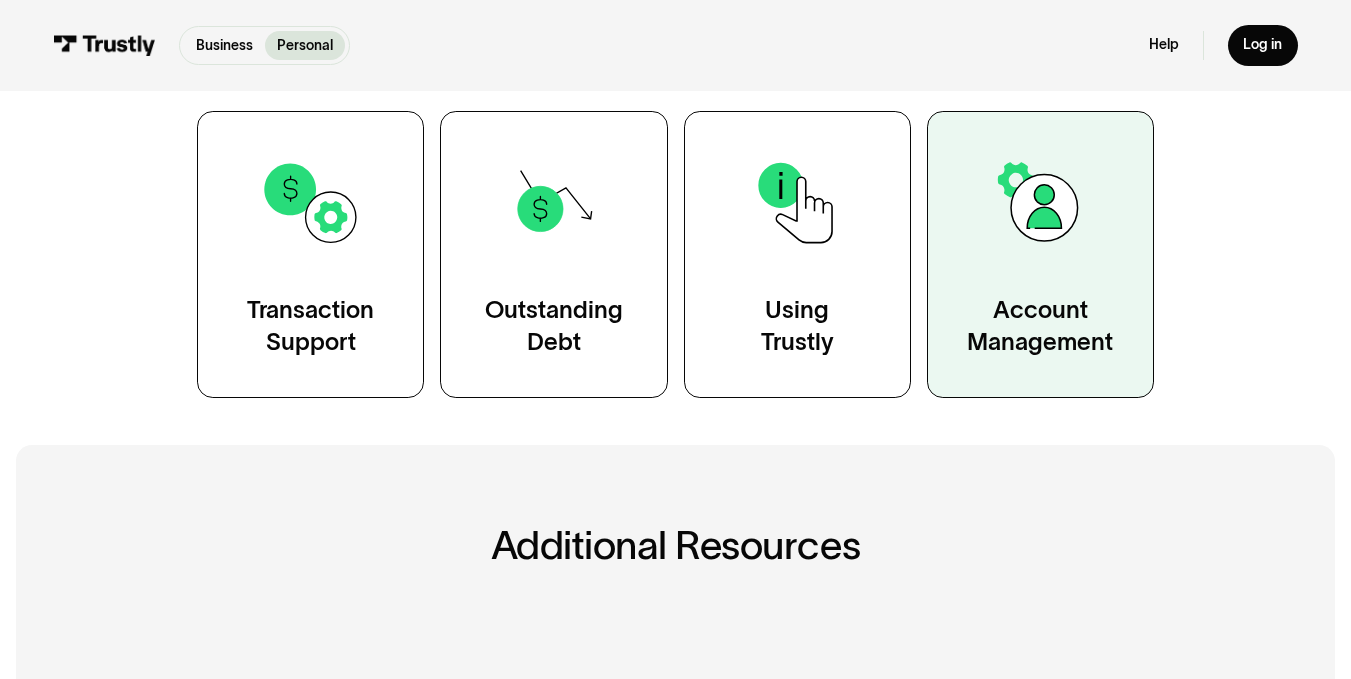 click on "Account Management" at bounding box center (1040, 325) 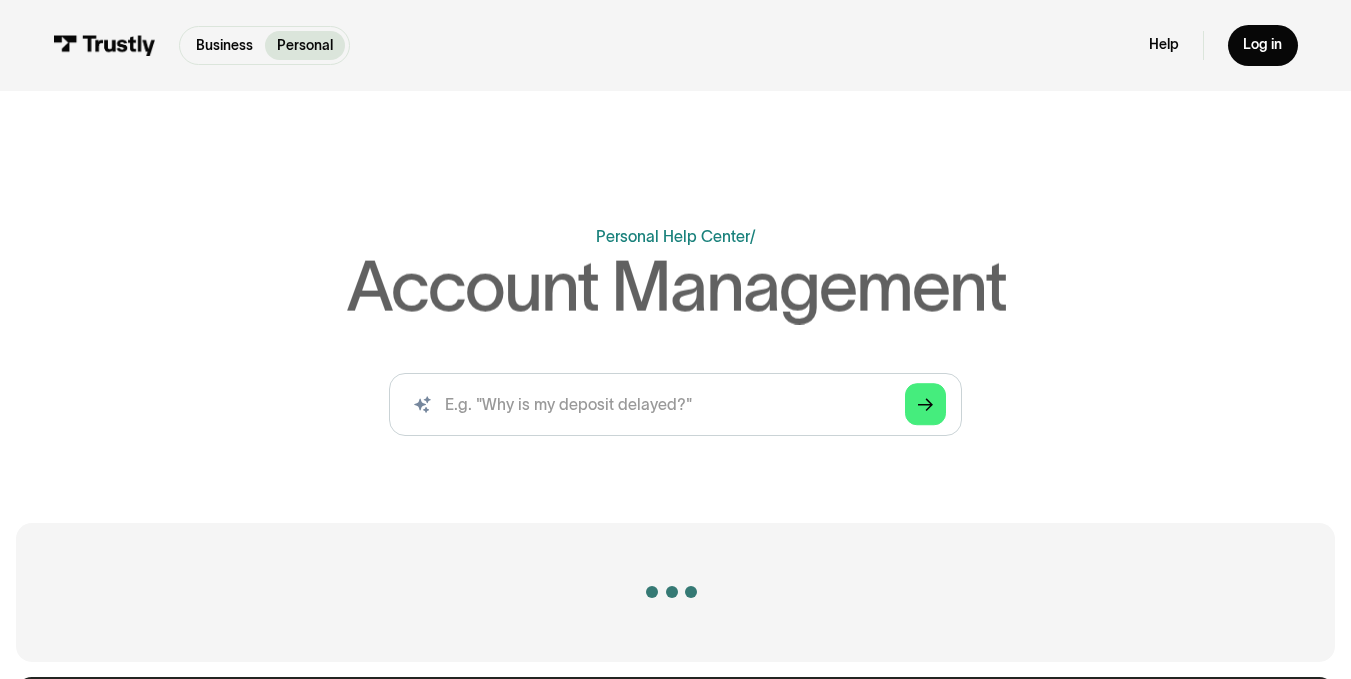 scroll, scrollTop: 0, scrollLeft: 0, axis: both 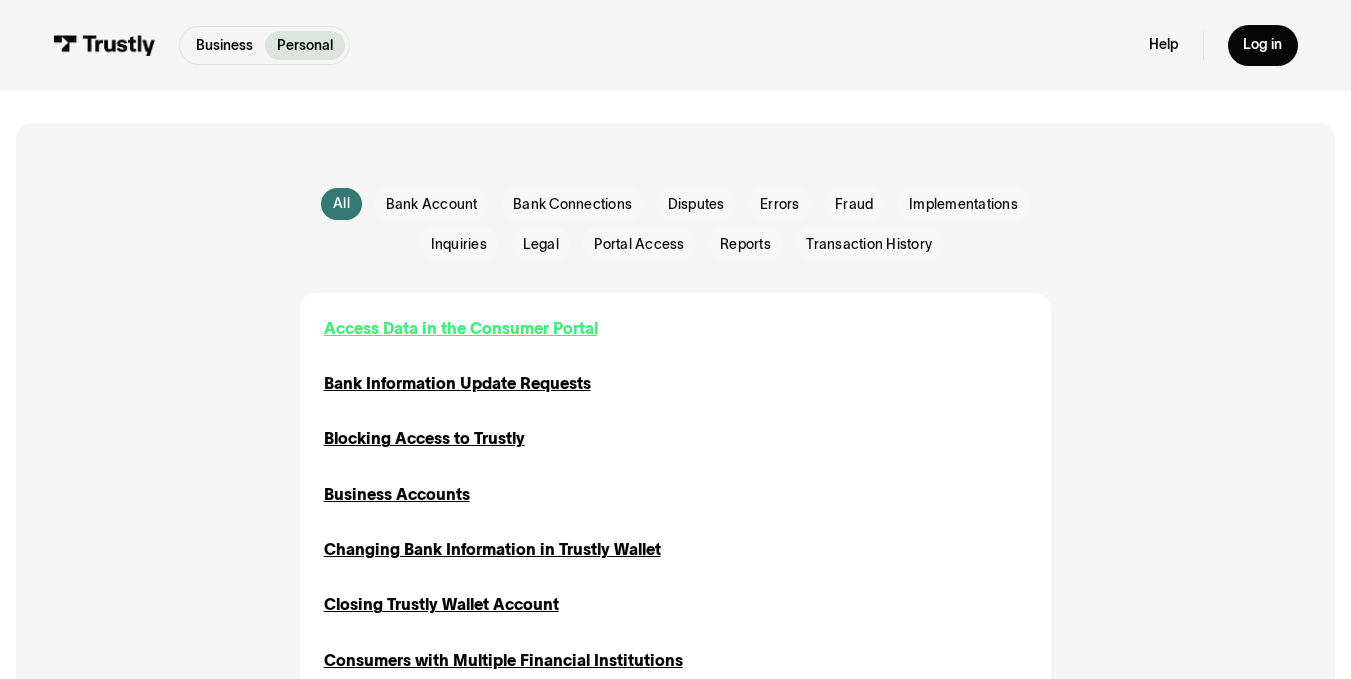 click on "Access Data in the Consumer Portal" at bounding box center (461, 329) 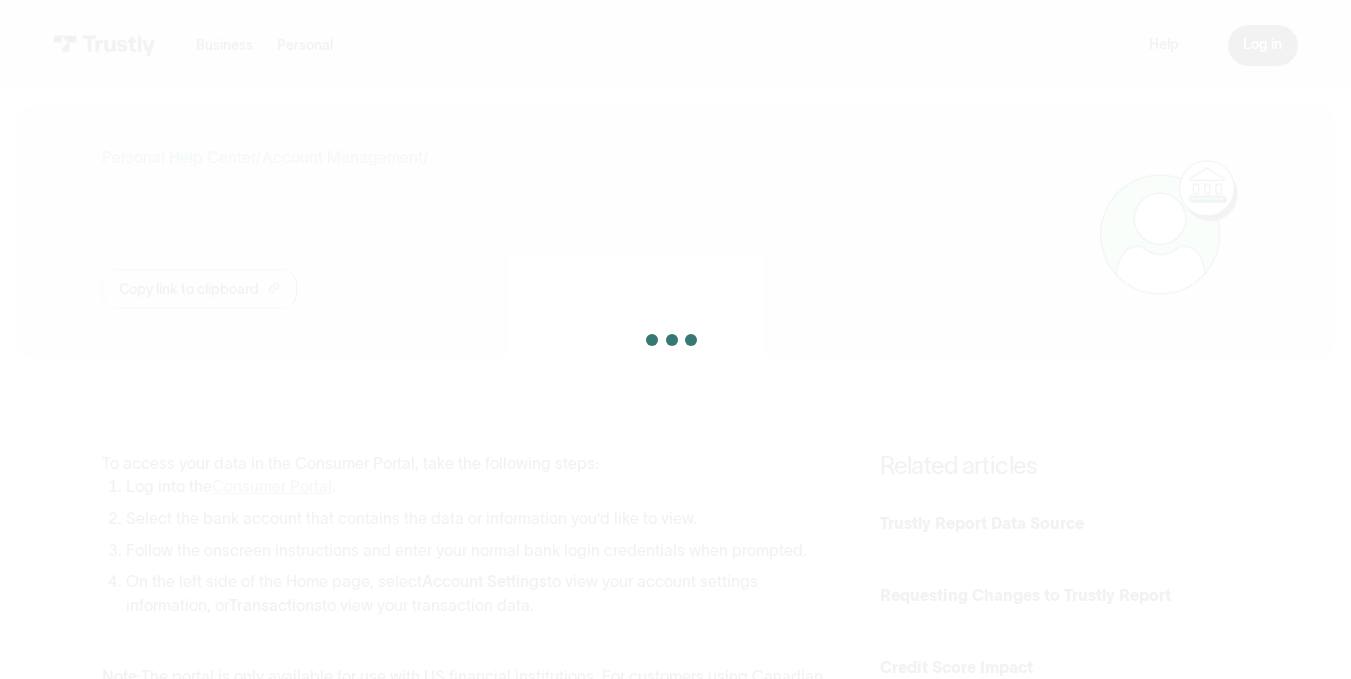 scroll, scrollTop: 0, scrollLeft: 0, axis: both 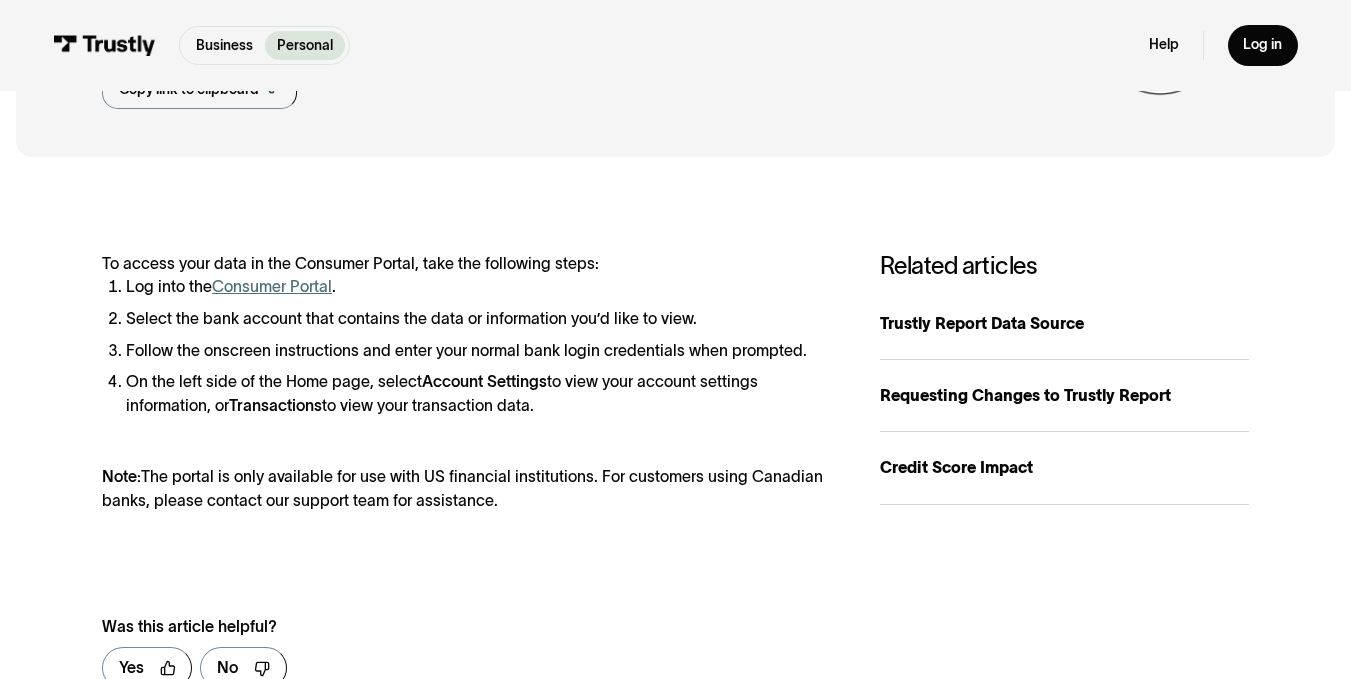 click on "Consumer Portal" at bounding box center [272, 286] 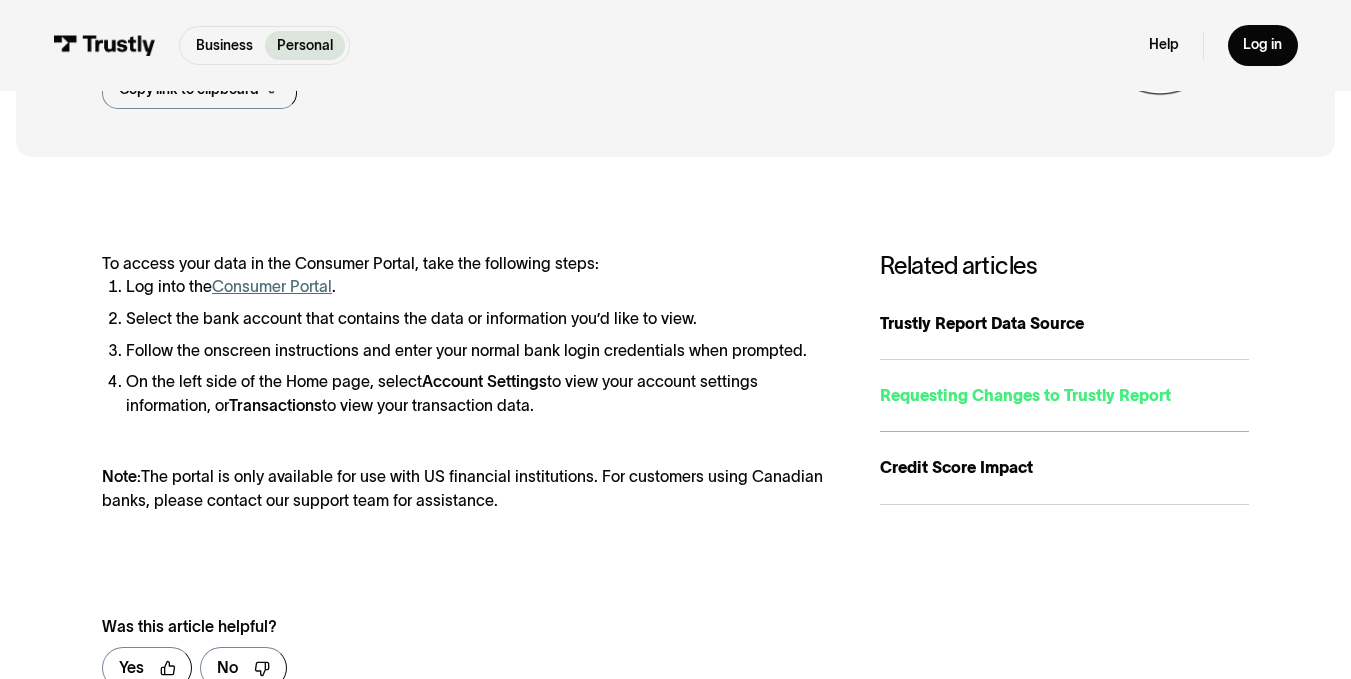 click on "Requesting Changes to Trustly Report" at bounding box center (1064, 396) 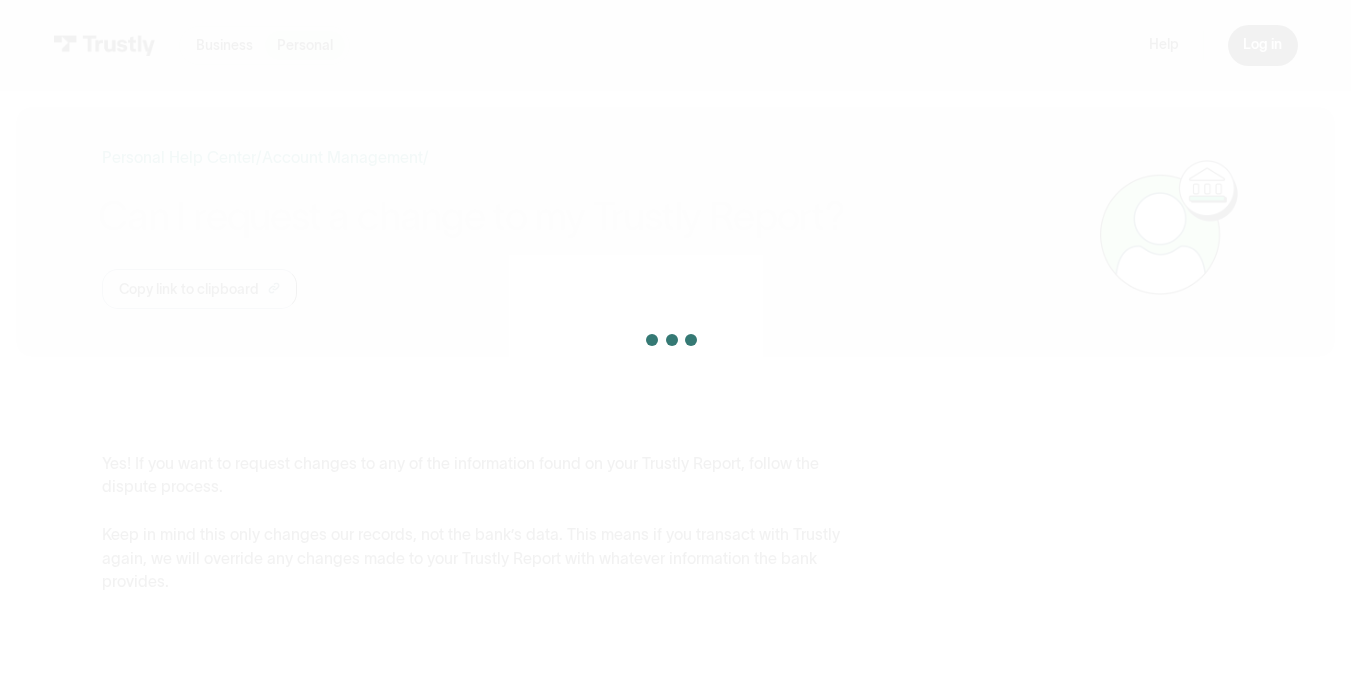 scroll, scrollTop: 0, scrollLeft: 0, axis: both 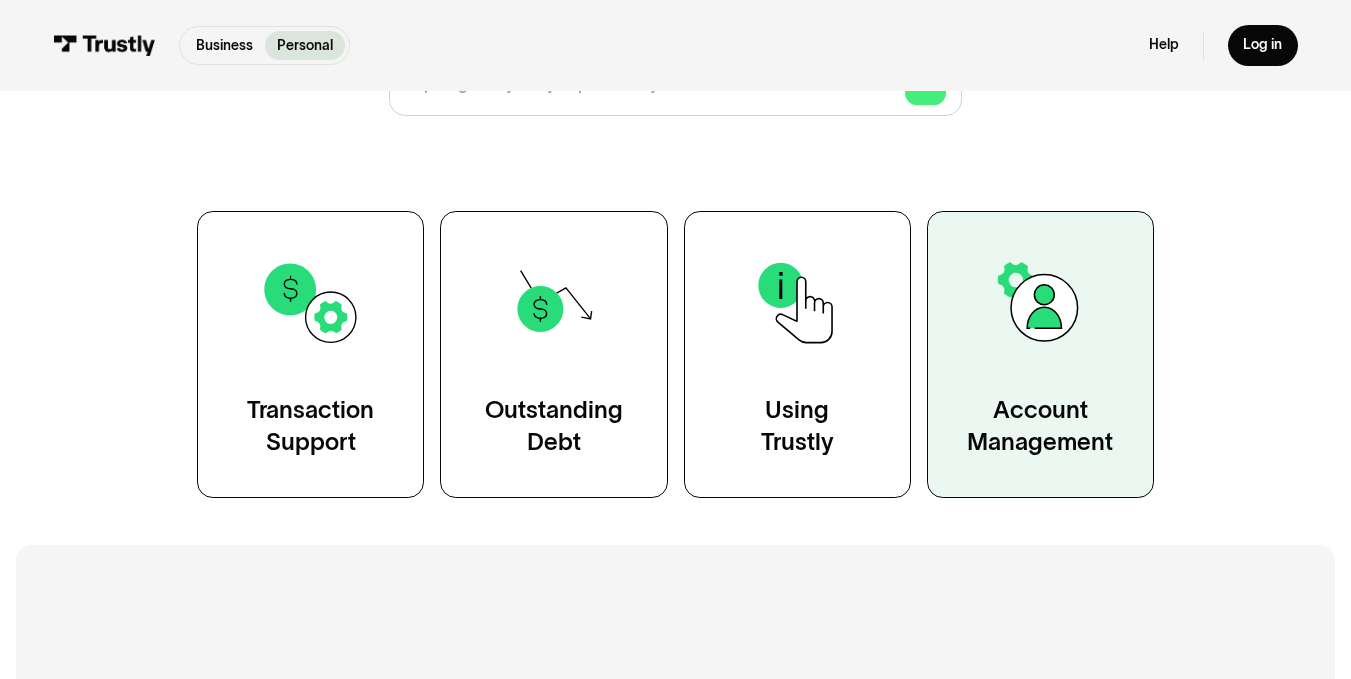 click on "Account Management" at bounding box center [1040, 425] 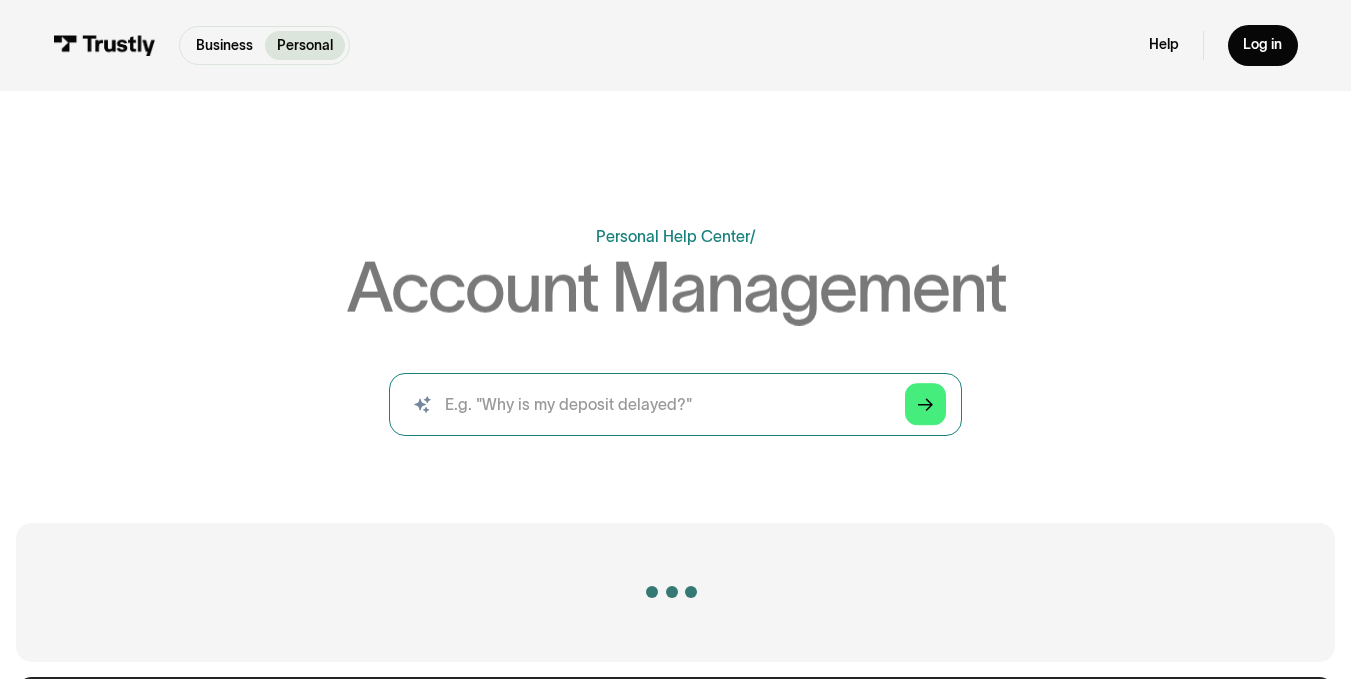 scroll, scrollTop: 0, scrollLeft: 0, axis: both 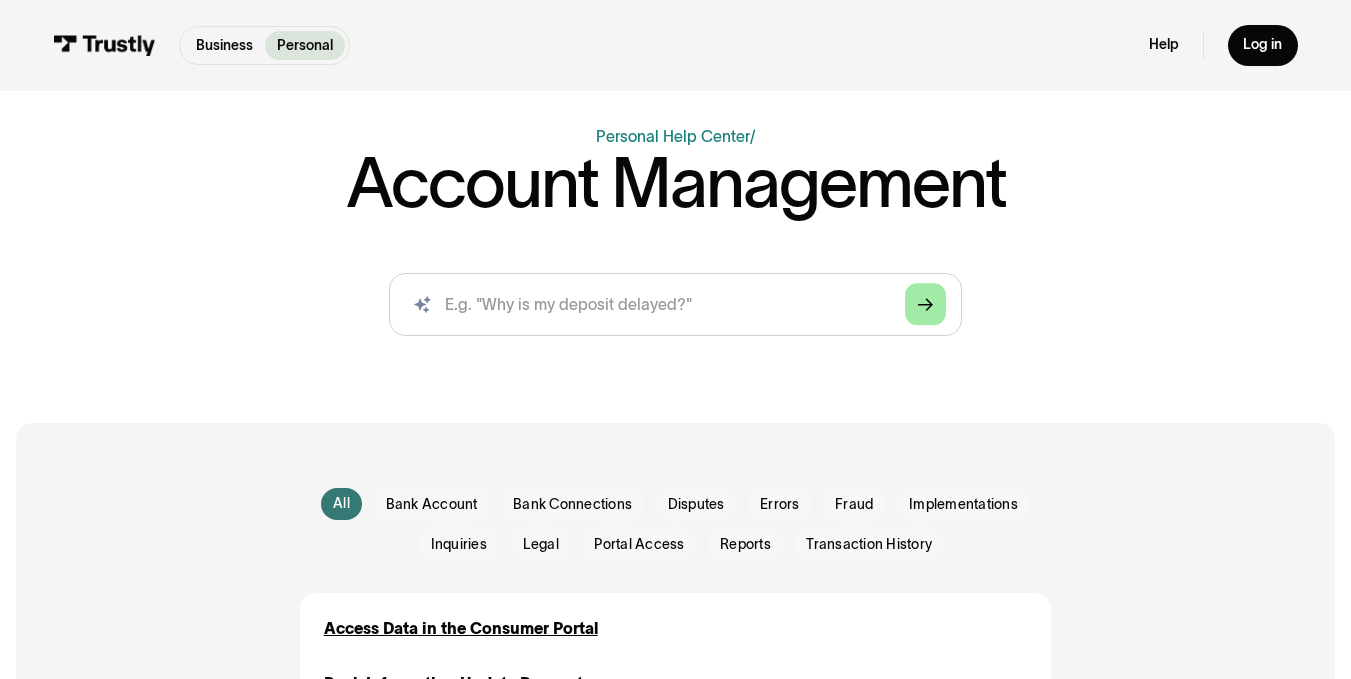 click on "Arrow Right" 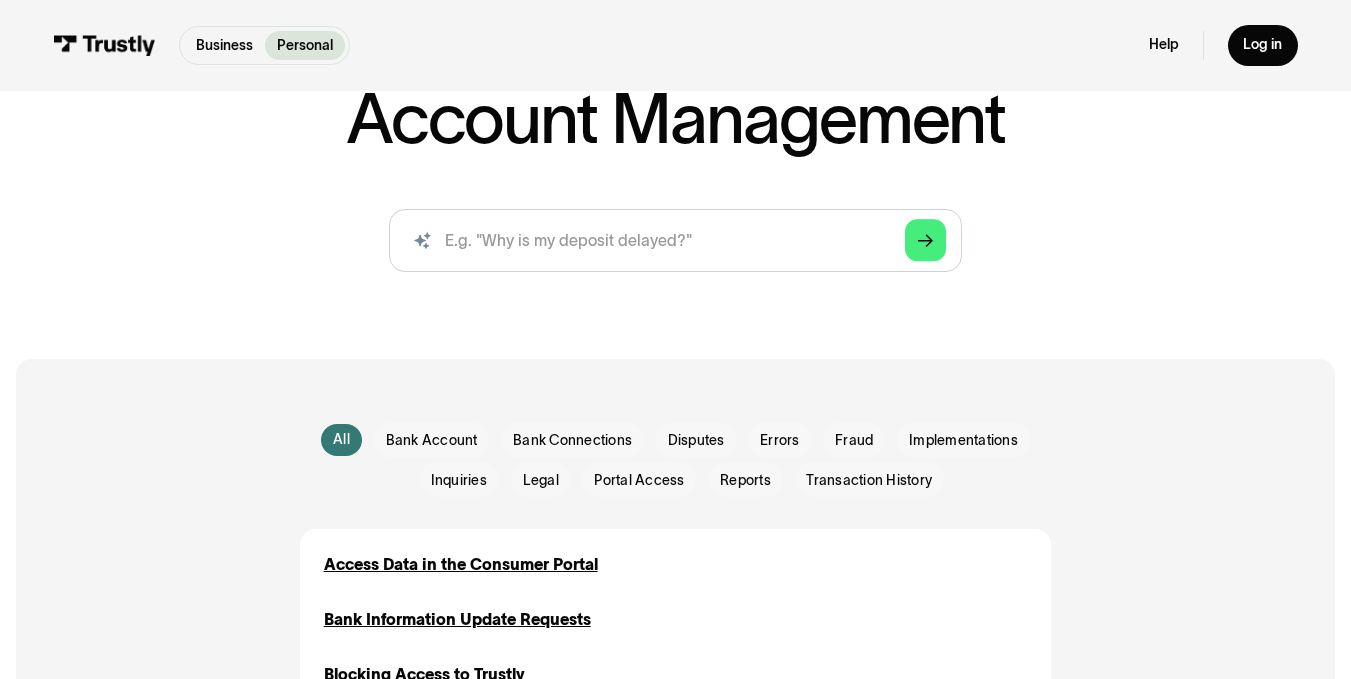 scroll, scrollTop: 200, scrollLeft: 0, axis: vertical 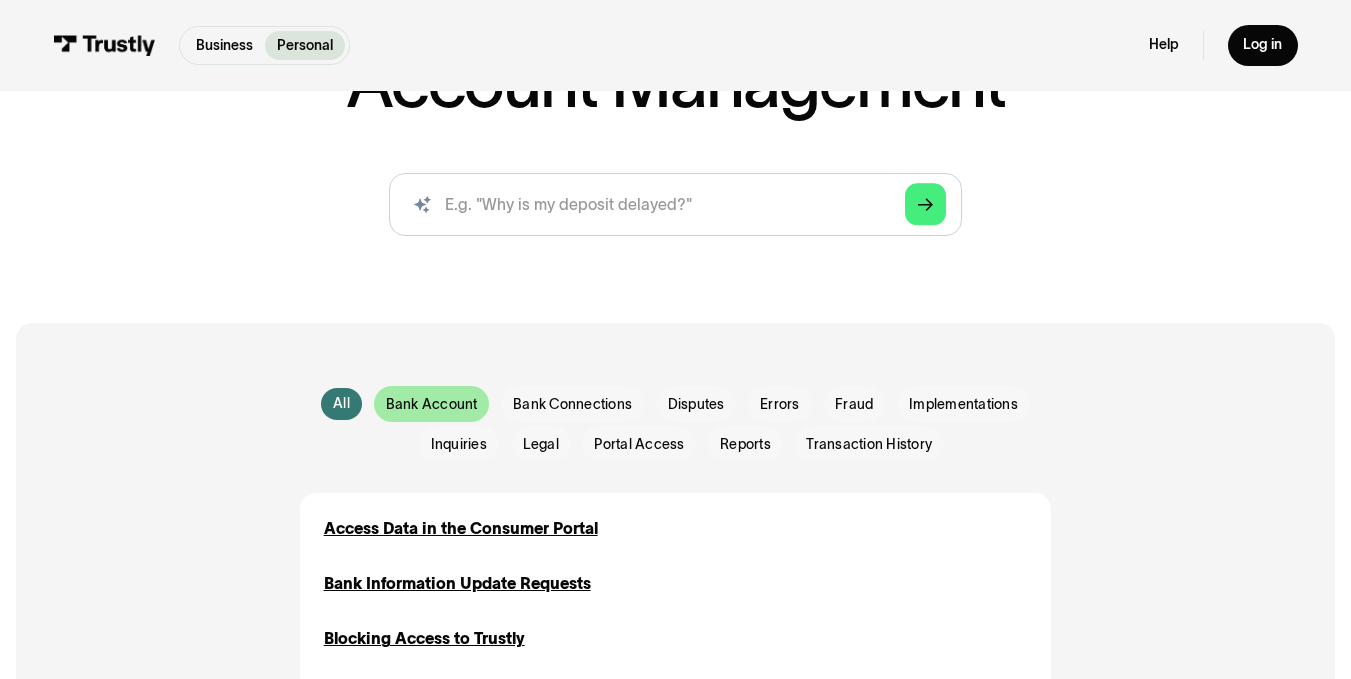 click on "Bank Account" at bounding box center (432, 405) 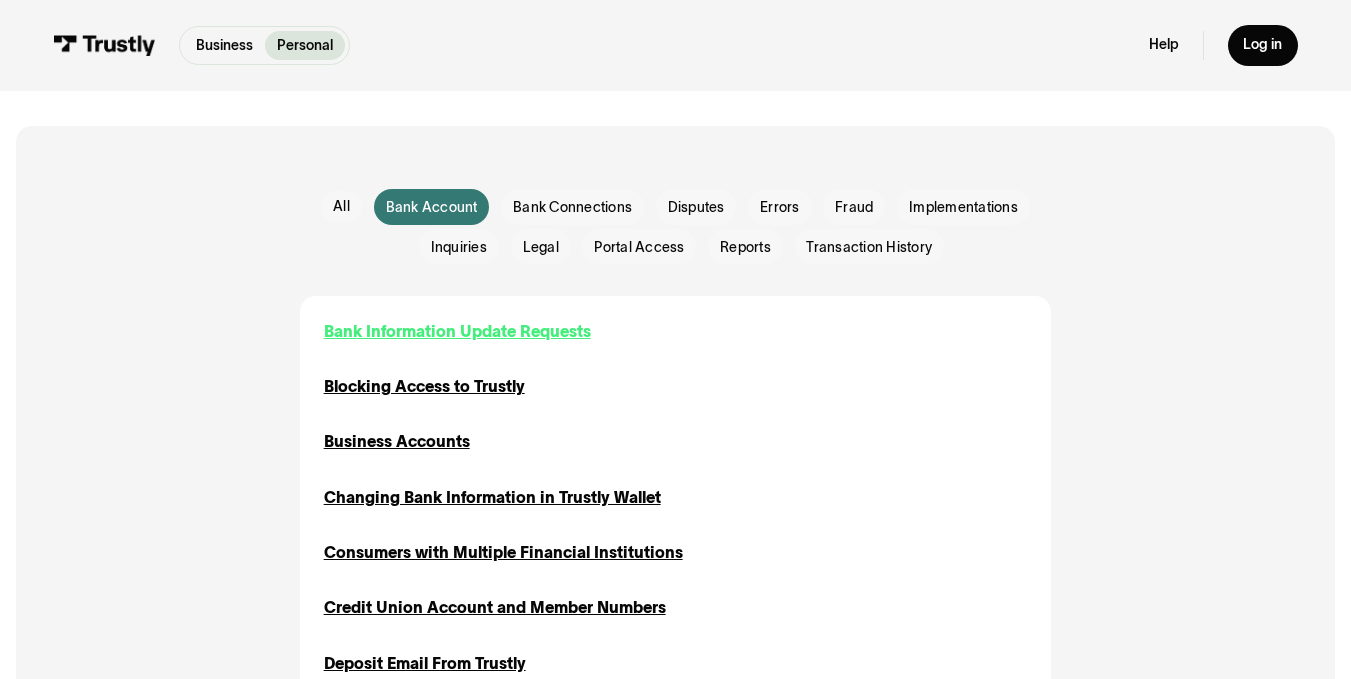 scroll, scrollTop: 400, scrollLeft: 0, axis: vertical 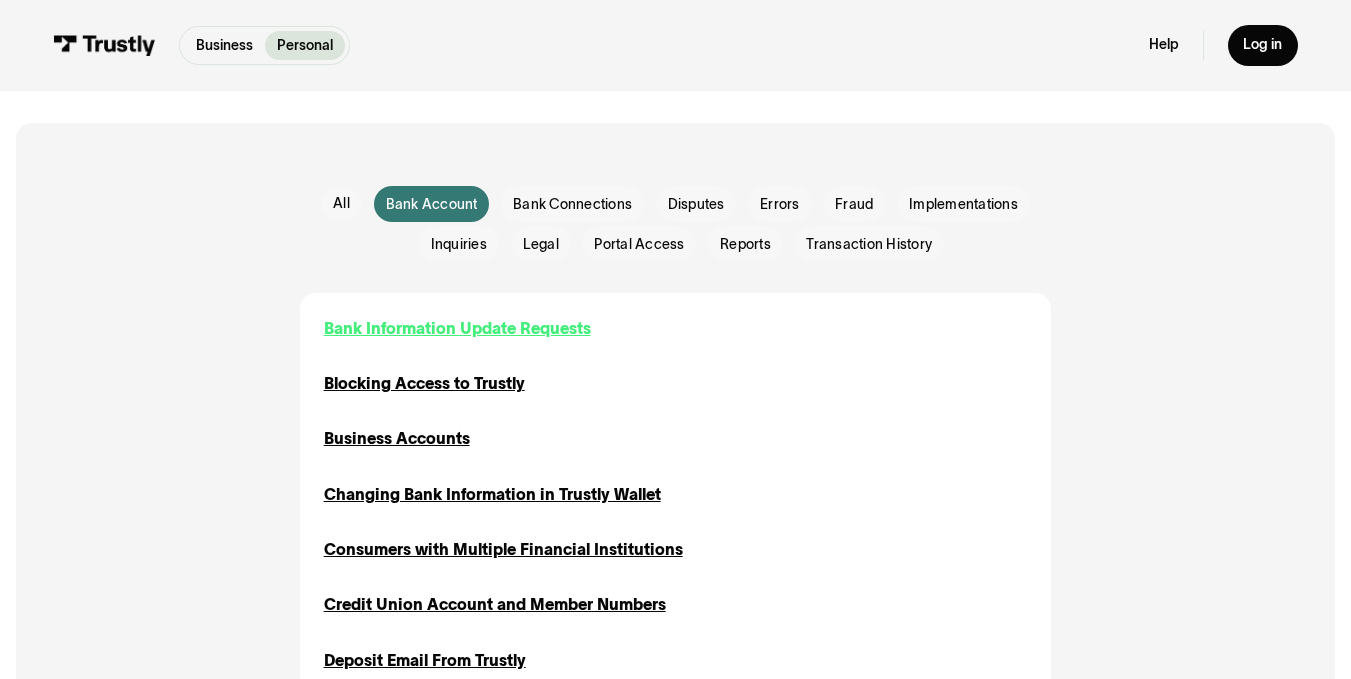 click on "Bank Information Update Requests" at bounding box center (457, 329) 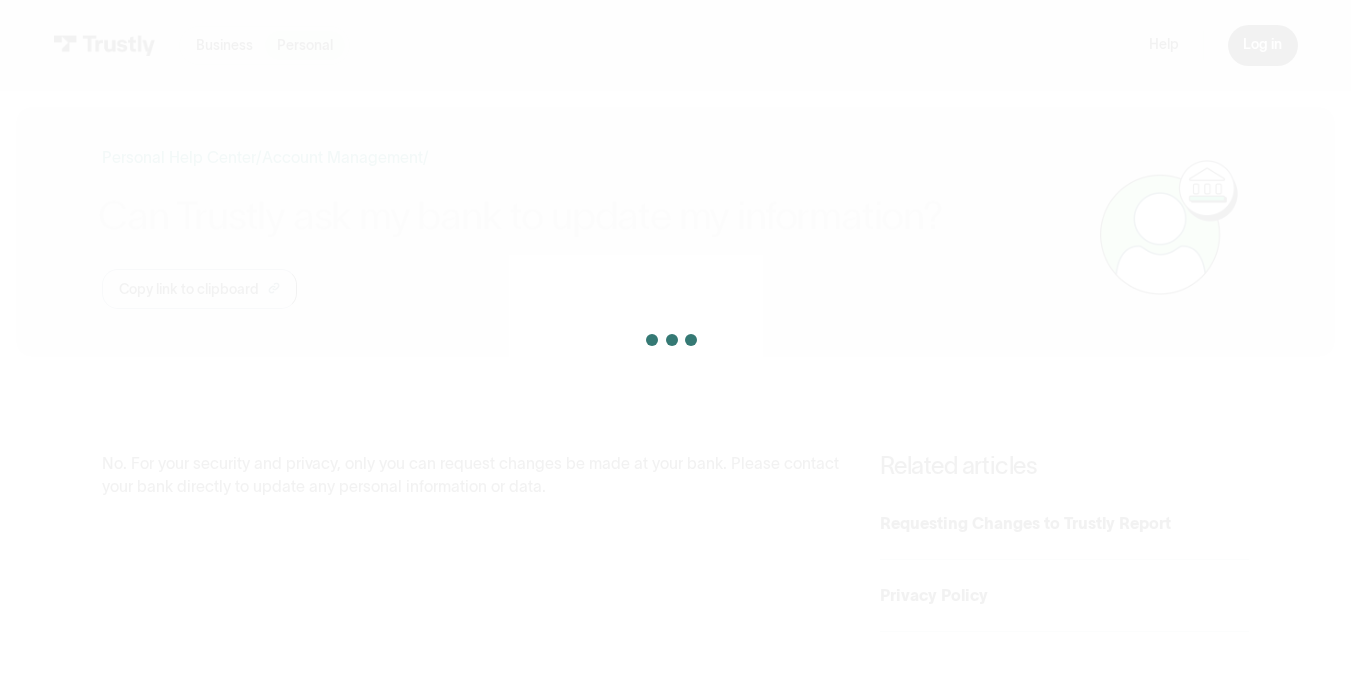 scroll, scrollTop: 0, scrollLeft: 0, axis: both 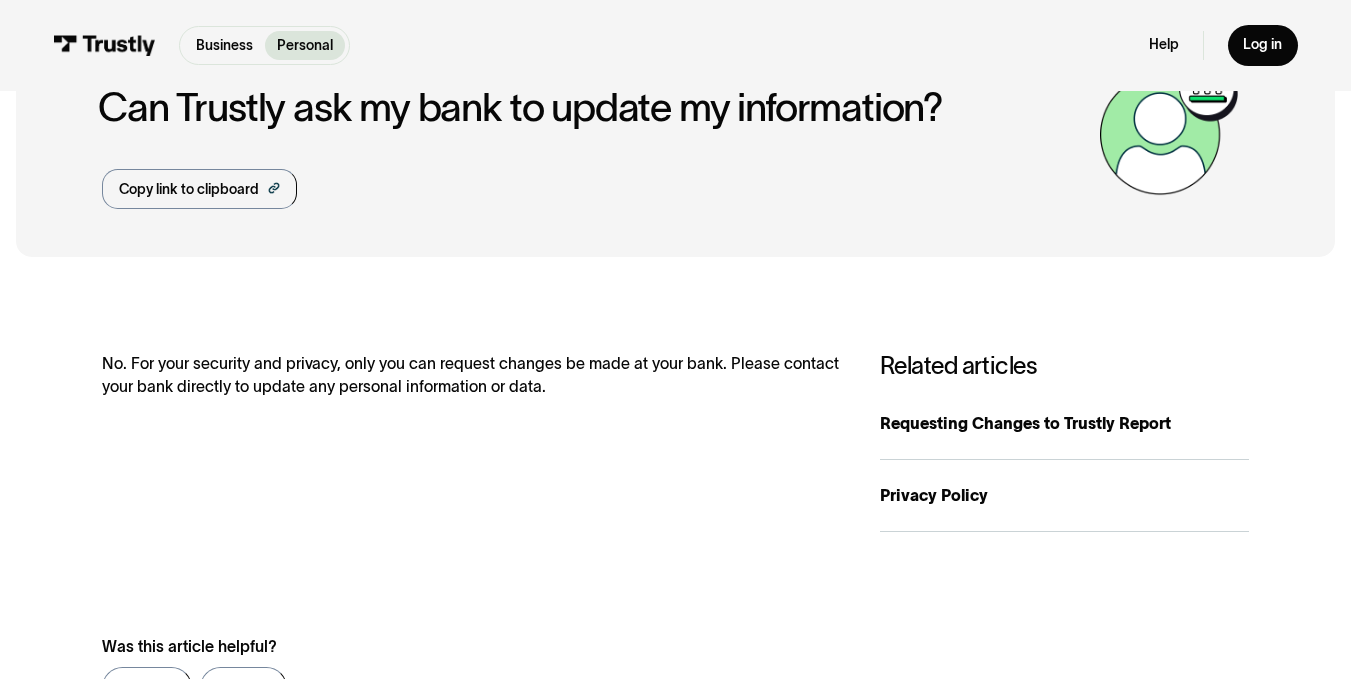 click at bounding box center (1169, 128) 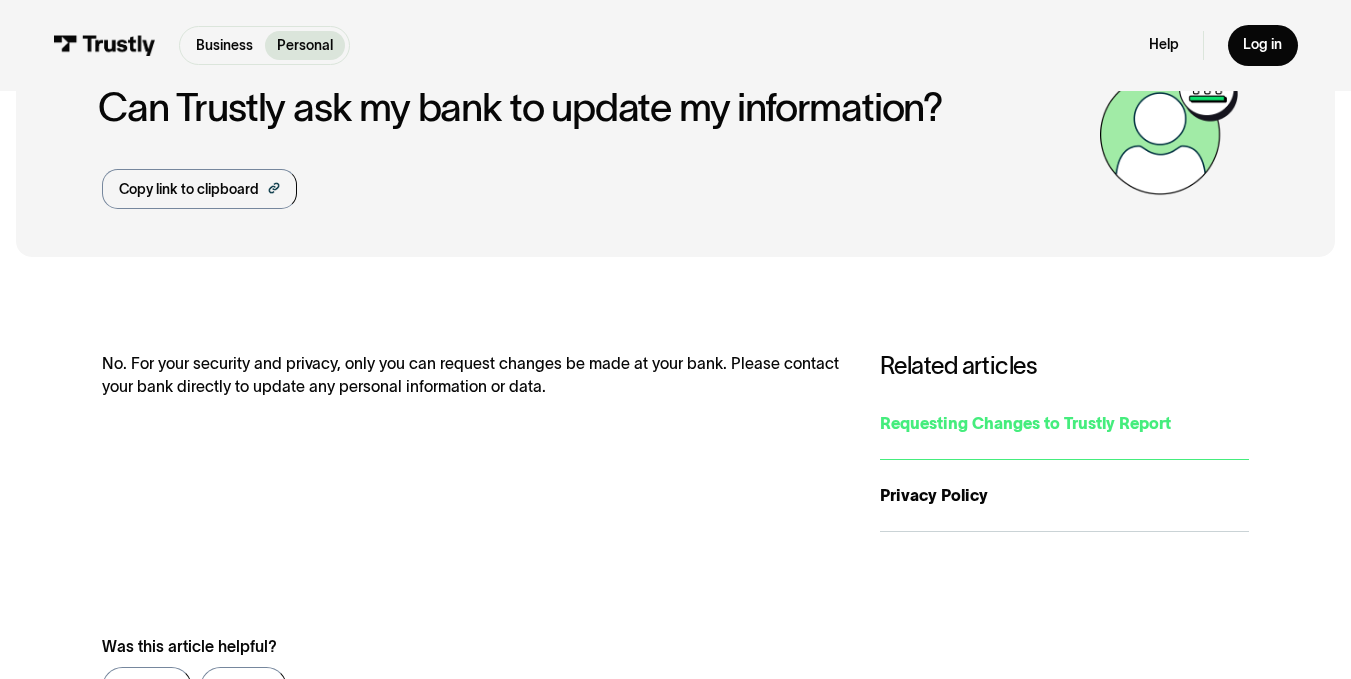 click on "Requesting Changes to Trustly Report" at bounding box center (1064, 424) 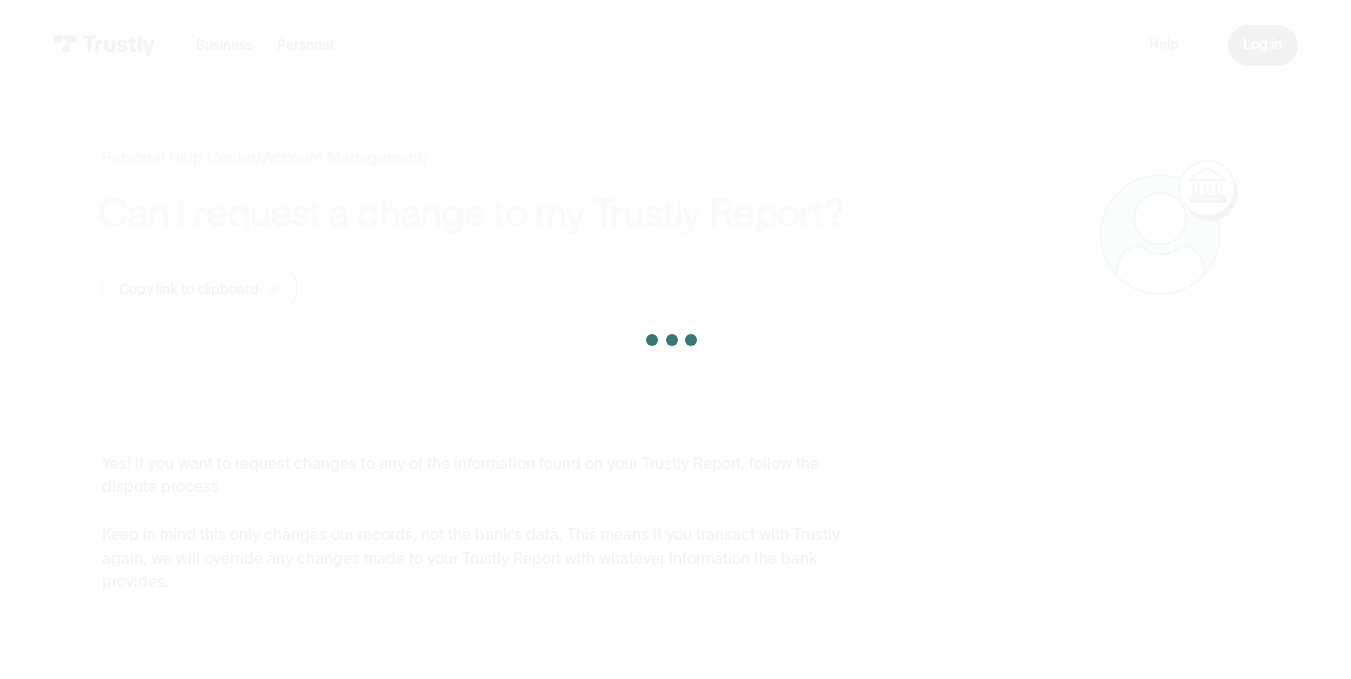 scroll, scrollTop: 0, scrollLeft: 0, axis: both 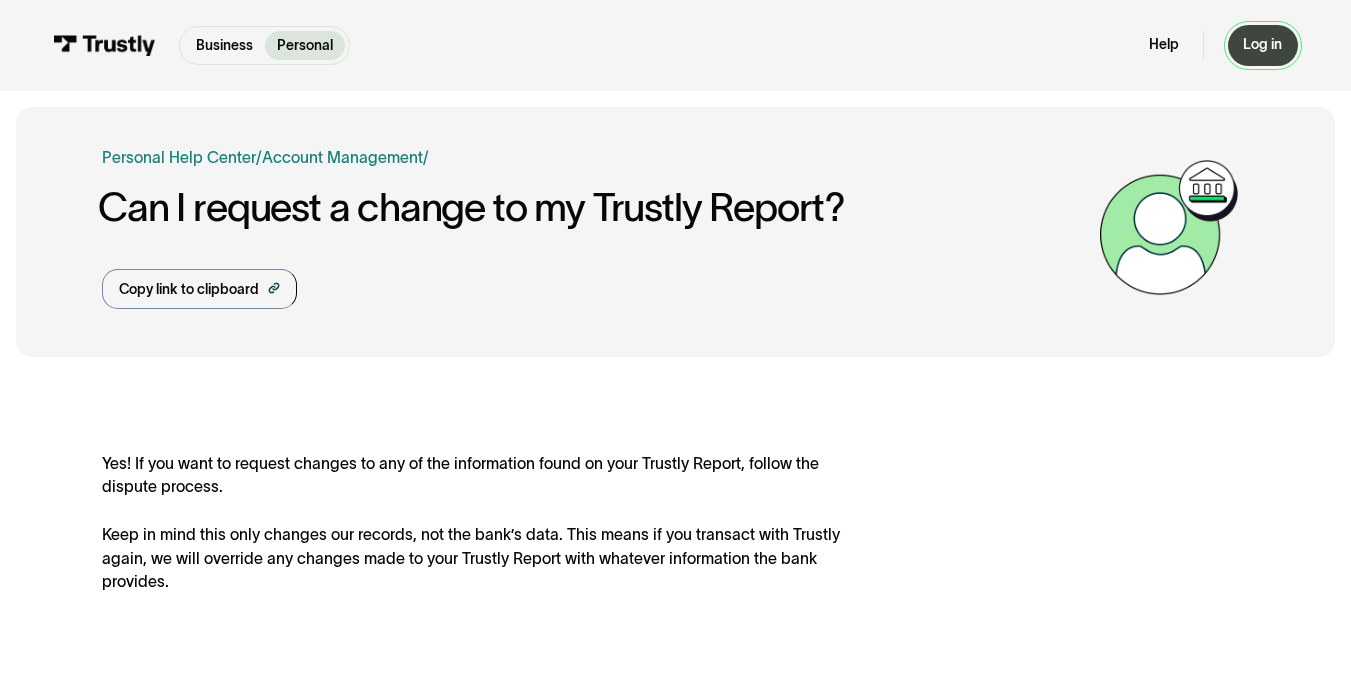 click on "Log in" at bounding box center (1262, 45) 